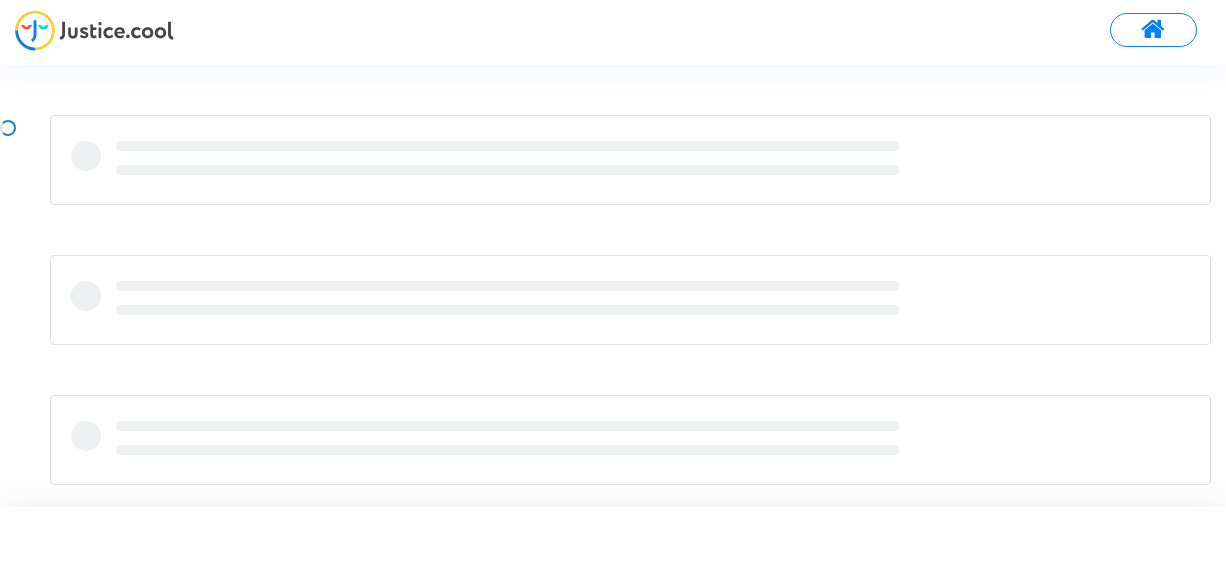 scroll, scrollTop: 0, scrollLeft: 0, axis: both 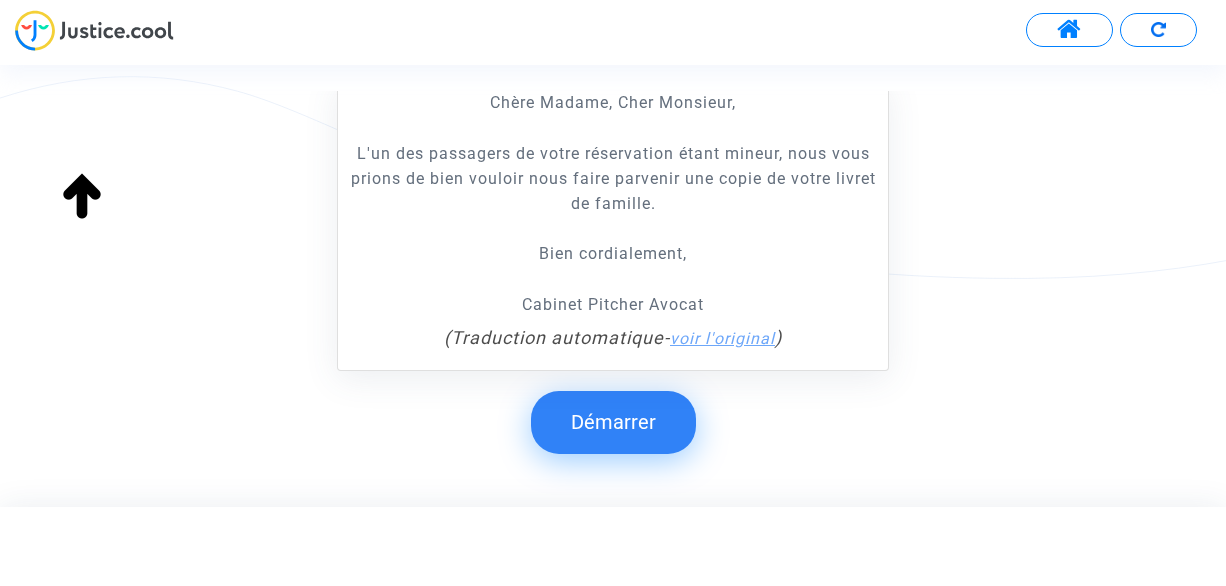 click on "voir l'original" at bounding box center [722, 338] 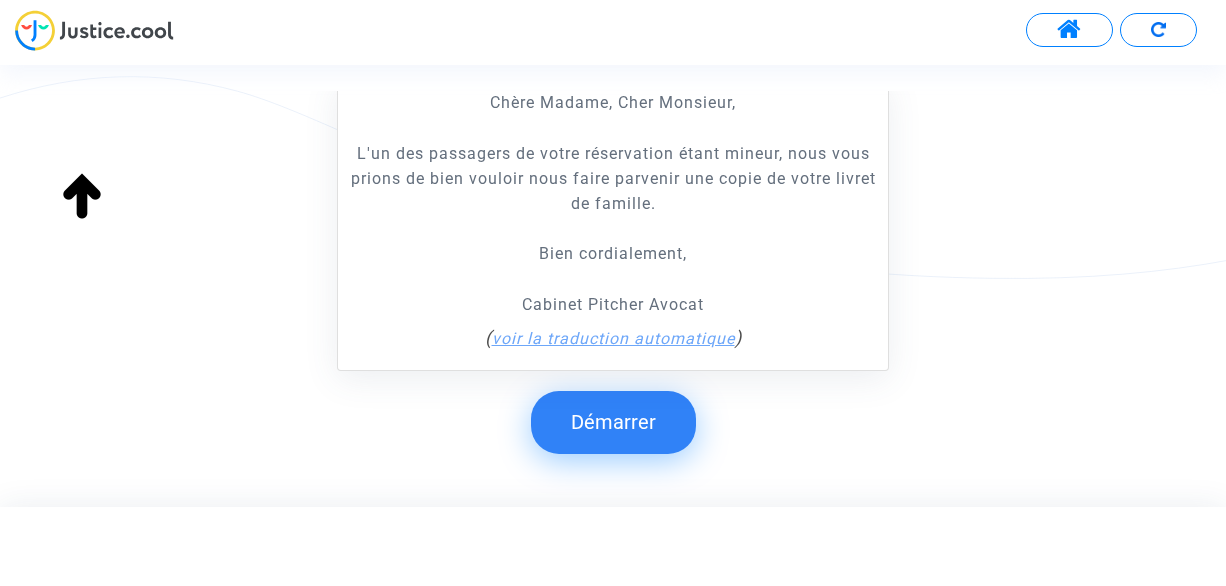 click on "voir la traduction automatique" at bounding box center [613, 338] 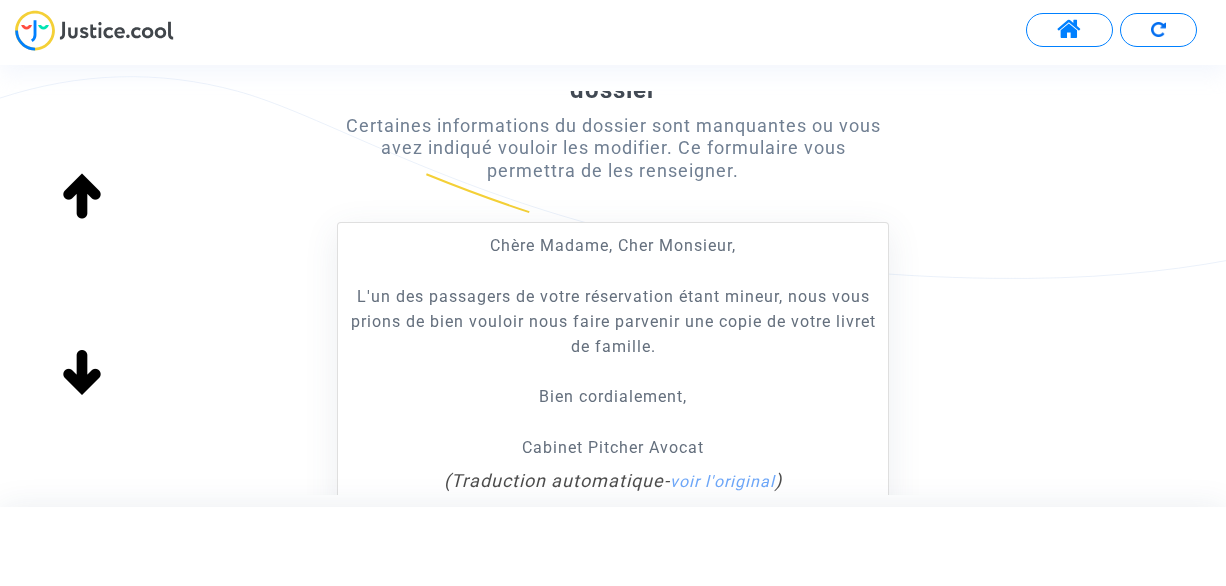 scroll, scrollTop: 584, scrollLeft: 0, axis: vertical 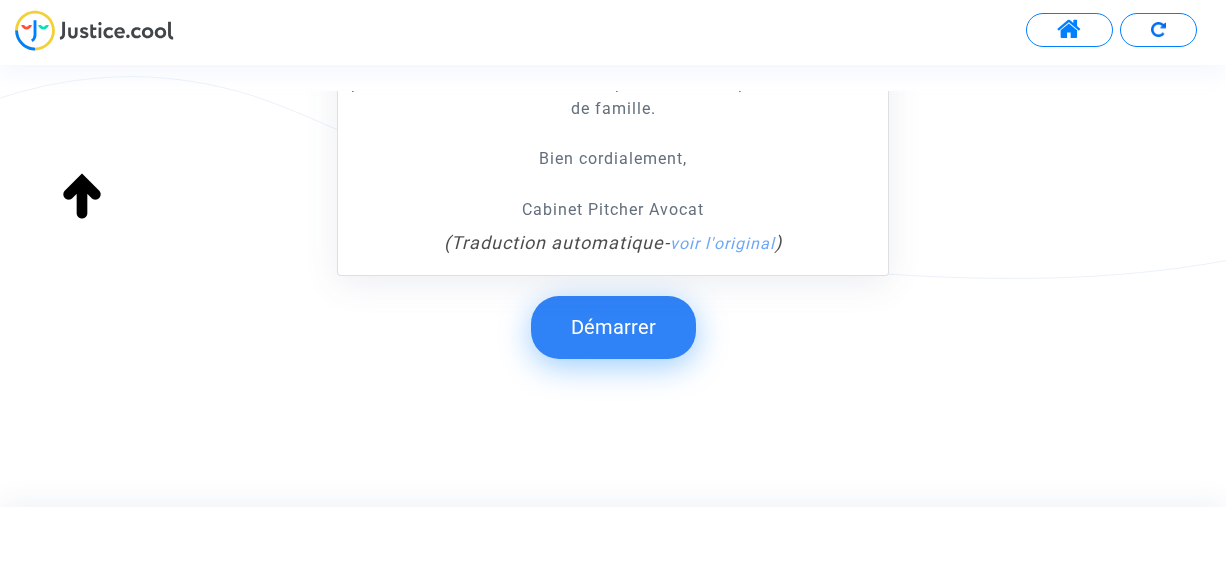 click on "Démarrer" at bounding box center [613, 327] 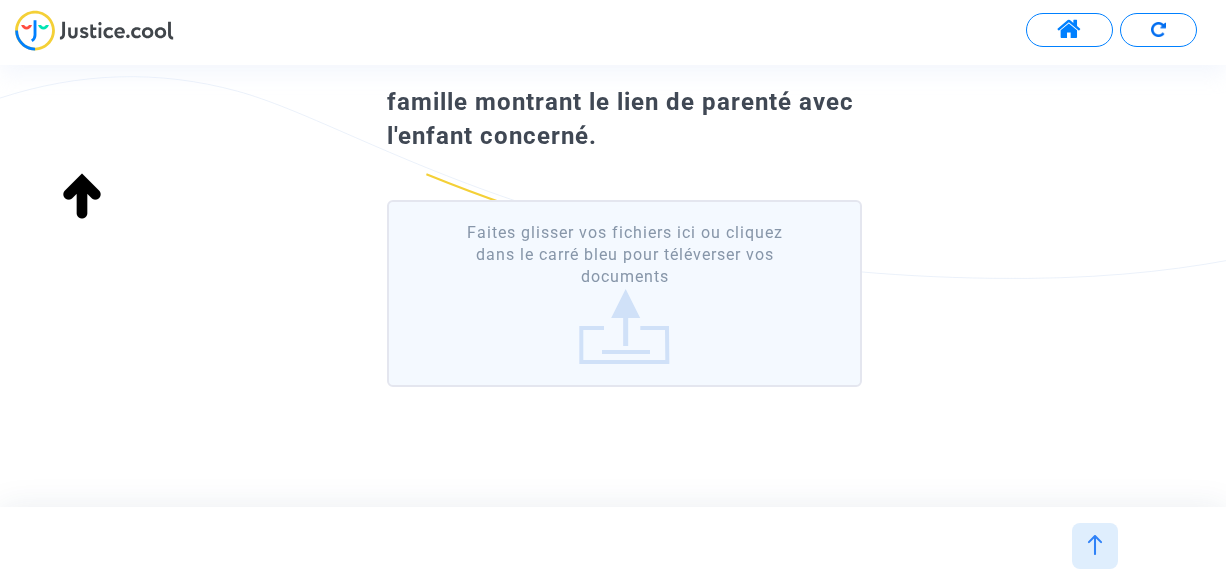scroll, scrollTop: 112, scrollLeft: 0, axis: vertical 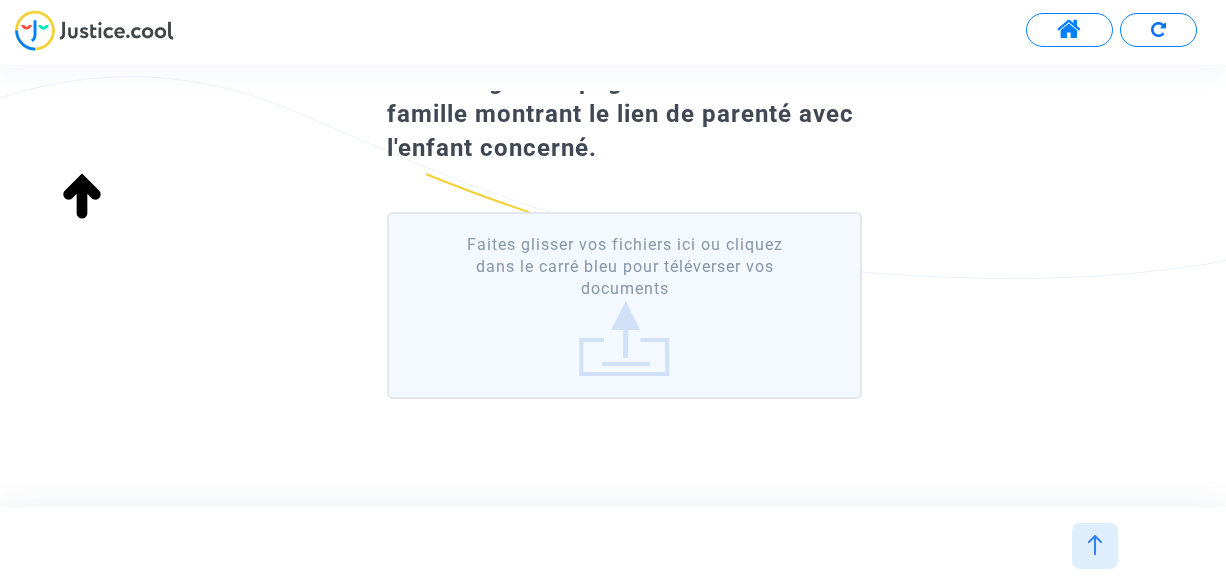click on "Faites glisser vos fichiers ici ou cliquez dans le carré bleu pour téléverser vos documents" at bounding box center [624, 305] 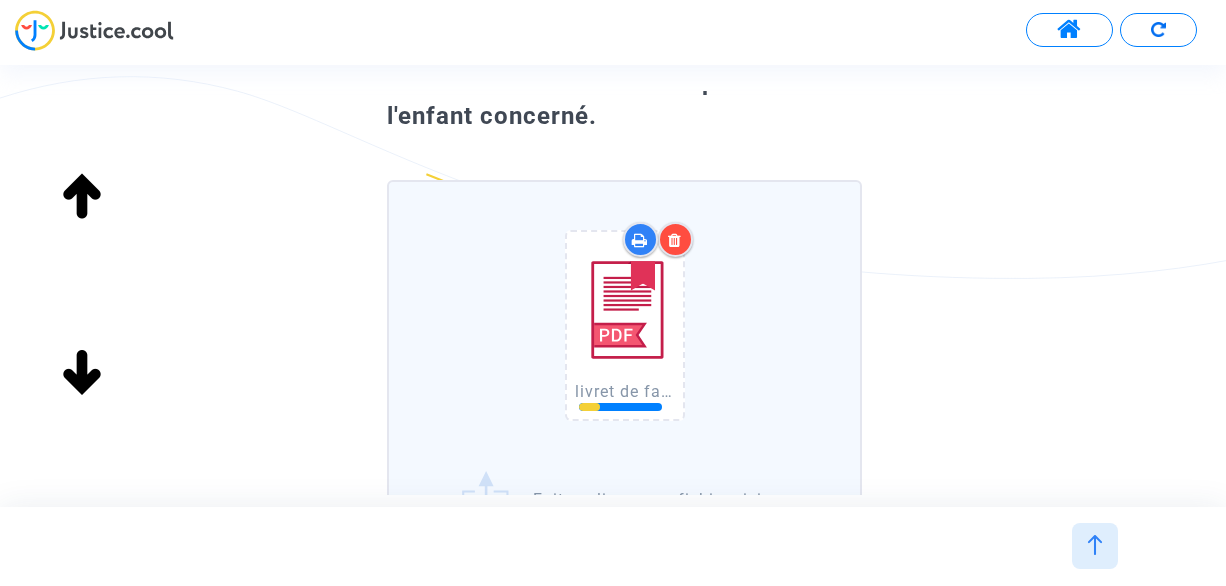 scroll, scrollTop: 341, scrollLeft: 0, axis: vertical 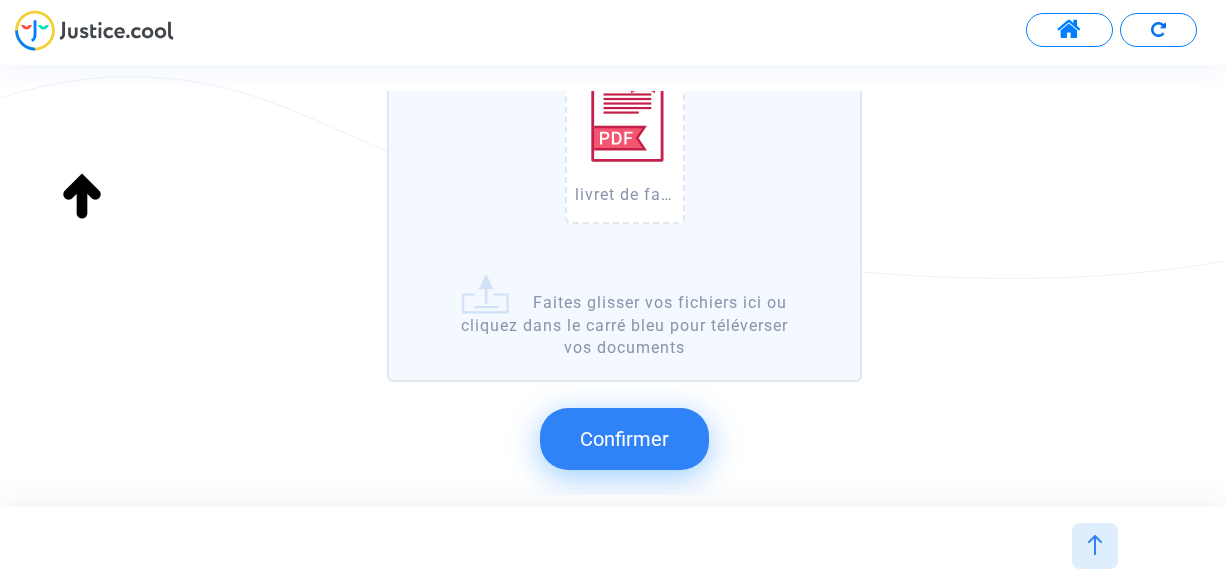 click on "Confirmer" at bounding box center [624, 439] 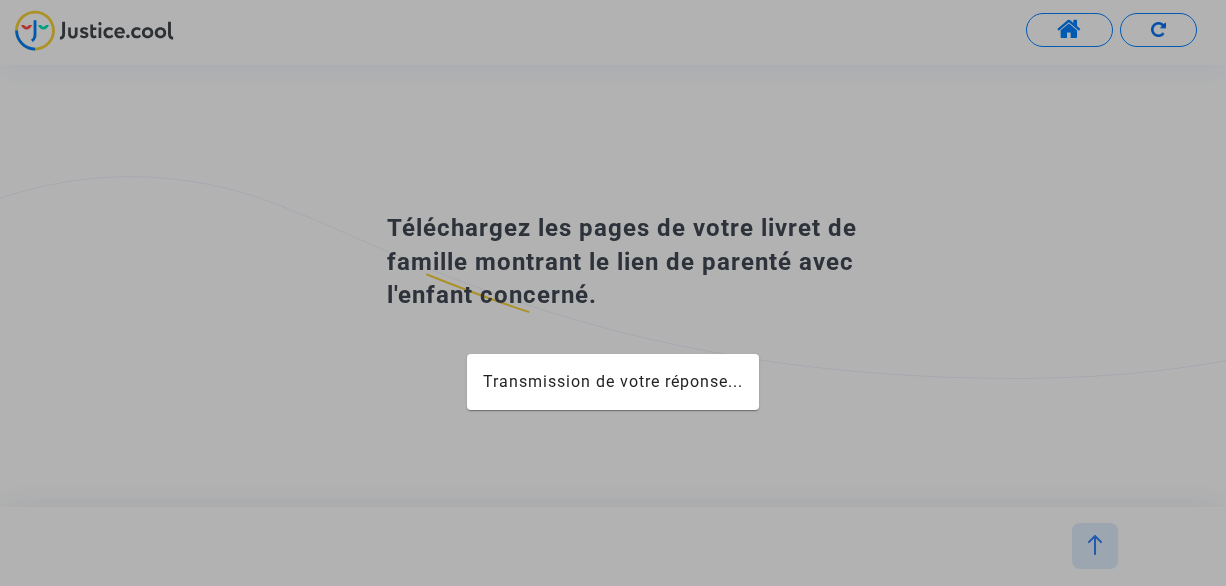 scroll, scrollTop: 0, scrollLeft: 0, axis: both 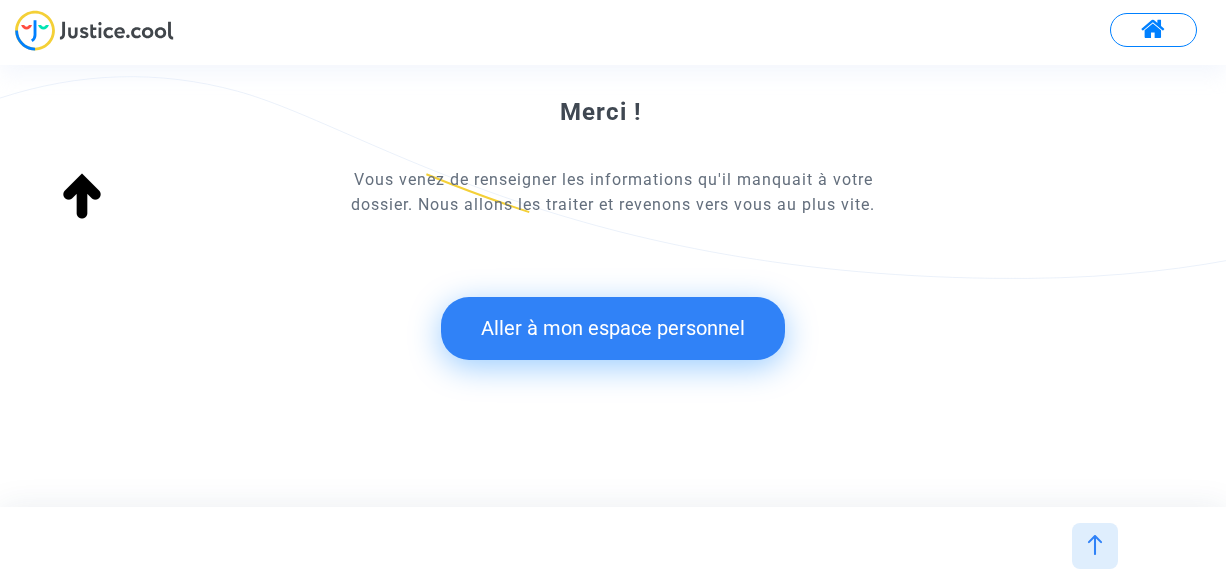click on "Aller à mon espace personnel" at bounding box center (613, 328) 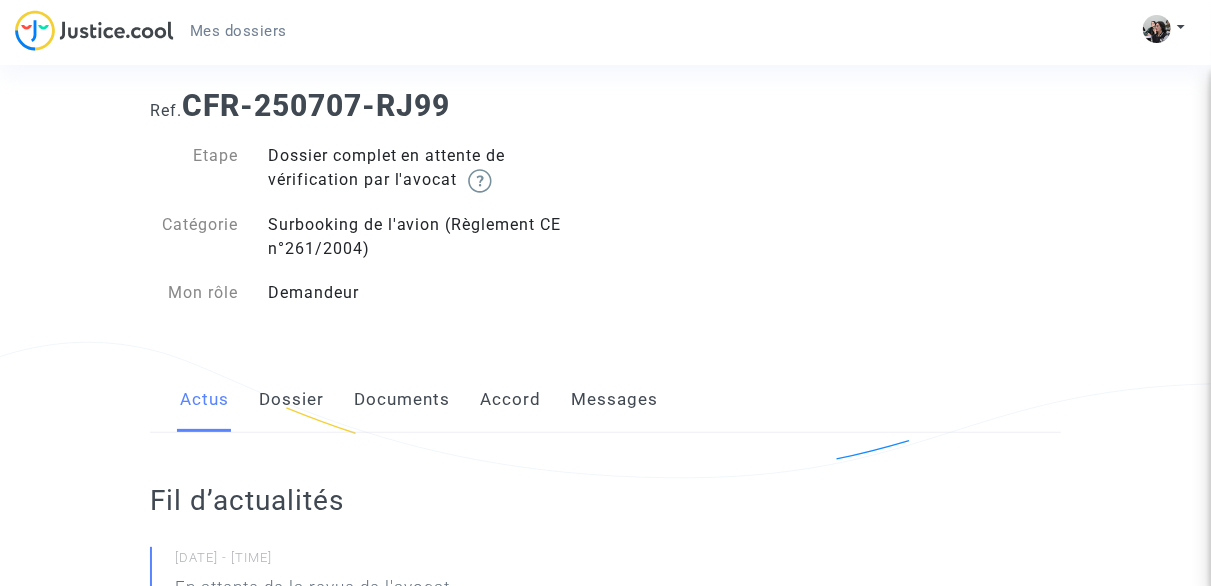 scroll, scrollTop: 43, scrollLeft: 0, axis: vertical 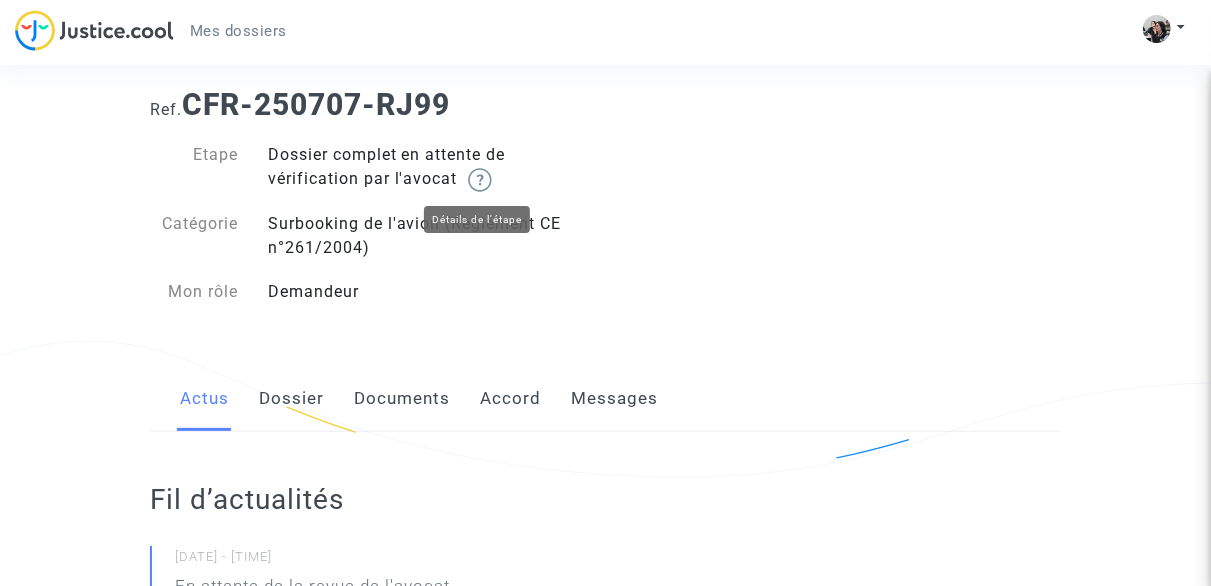 click at bounding box center (480, 180) 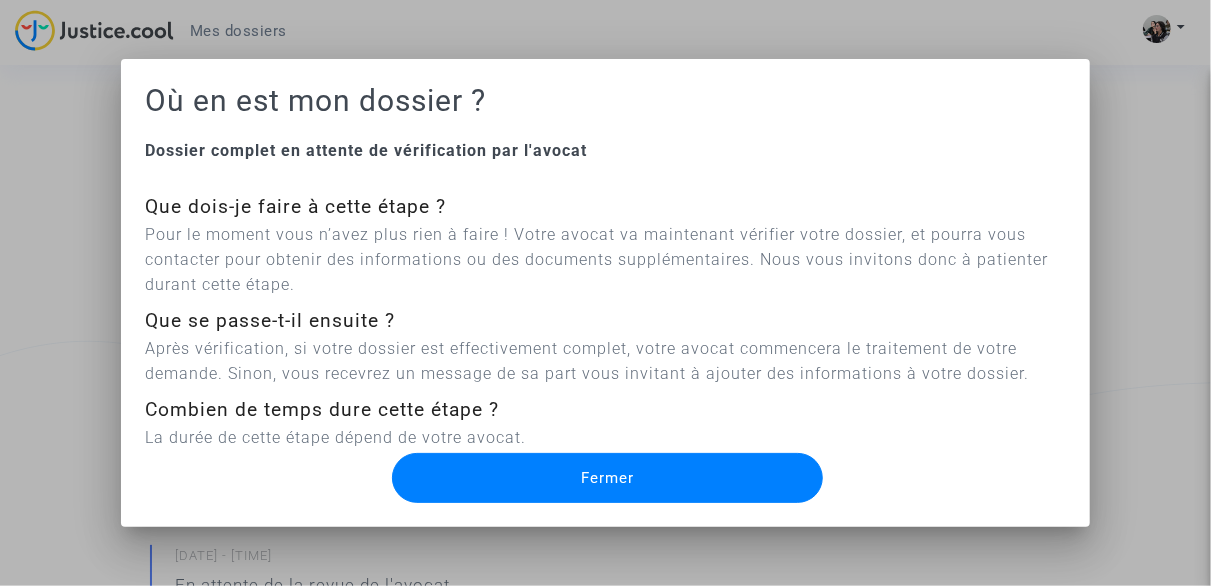 scroll, scrollTop: 0, scrollLeft: 0, axis: both 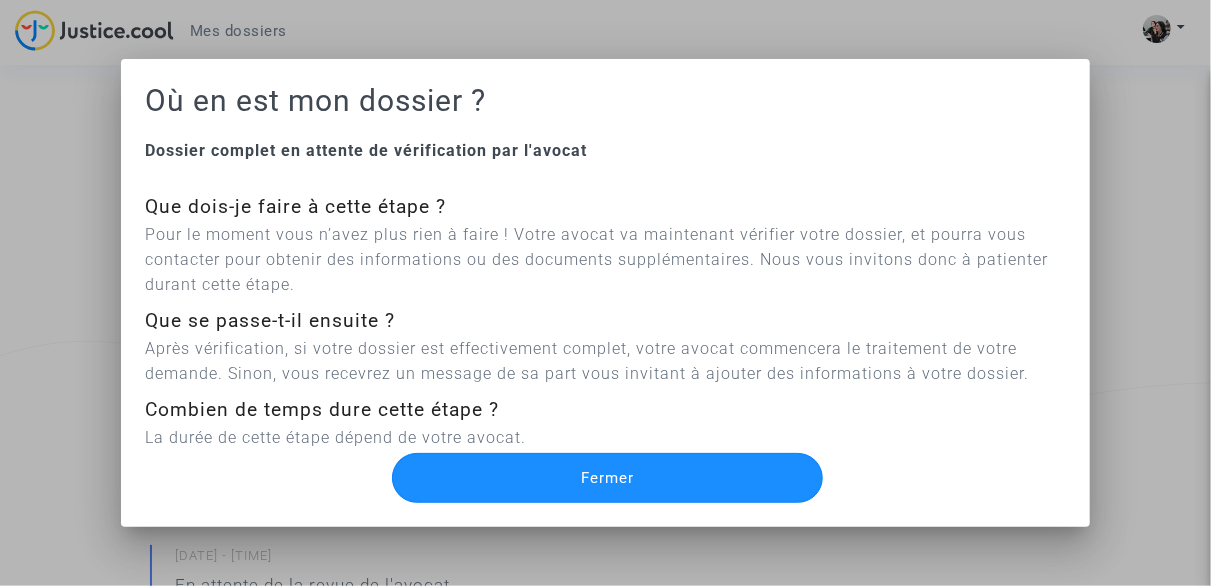 click on "Fermer" at bounding box center [607, 478] 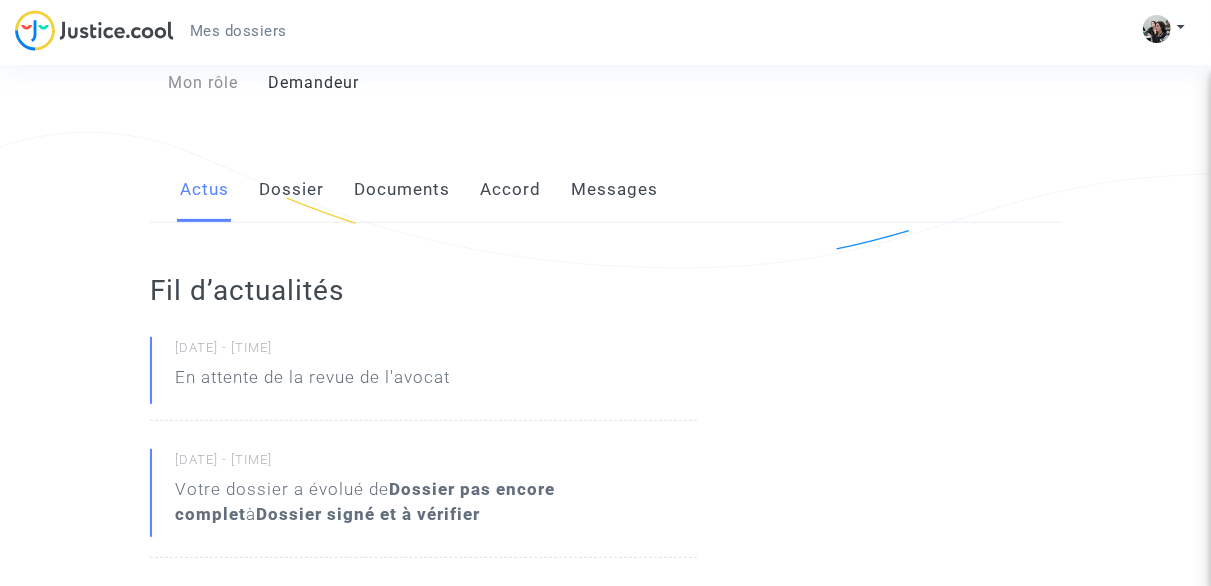 scroll, scrollTop: 259, scrollLeft: 0, axis: vertical 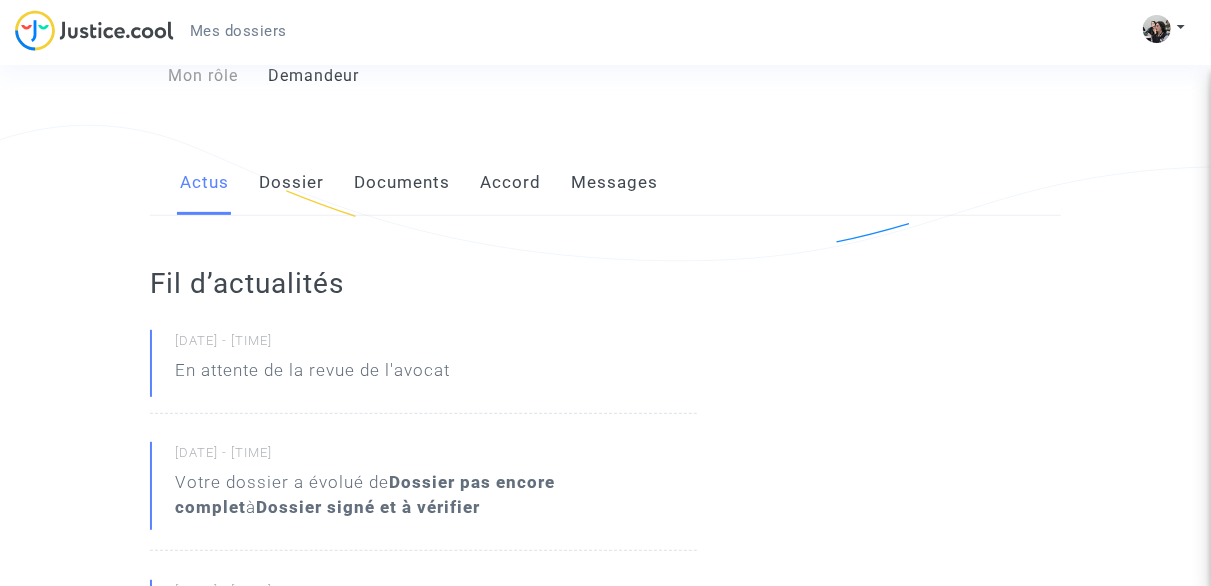 click on "Fil d’actualités [DATE] - [TIME] En attente de la revue de l'avocat [DATE] - [TIME] Votre dossier a évolué de  Dossier pas encore complet  à  Dossier signé et à vérifier [DATE] - [TIME] 📝 Le demandeur a modifié 1 informations [DATE] - [TIME] Il a été demandé au demandeur  de corriger : Livret de famille Chère Madame, Cher Monsieur, L'un des passagers de votre réservation étant mineur, nous vous prions de bien vouloir nous faire parvenir une copie de votre livret de famille. Bien cordialement, Cabinet Pitcher Avocat [DATE] - [TIME] Votre dossier a évolué de  Dossier signé et à vérifier  à  Dossier pas encore complet Voir plus d'actualités Où en est mon dossier ? Dossier complet en attente de vérification par l'avocat  [DATE] Durée de cette étape :  Que dois-je faire à cette étape ? Que se passe-t-il ensuite ? Combien de temps dure cette étape ? La durée de cette étape dépend de votre avocat." at bounding box center (605, 1098) 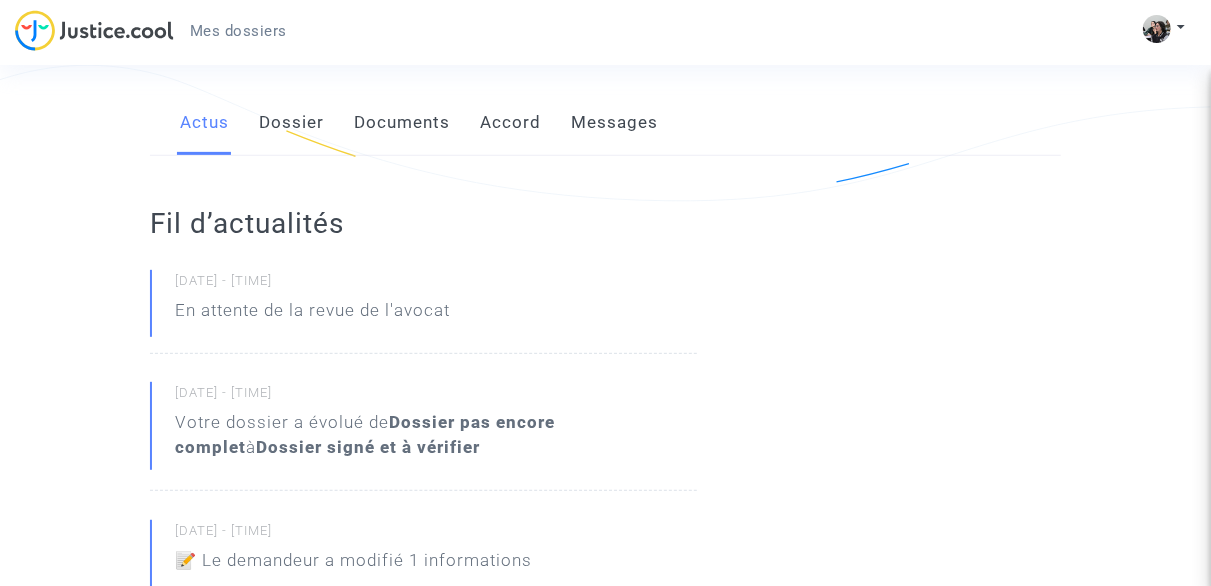 scroll, scrollTop: 0, scrollLeft: 0, axis: both 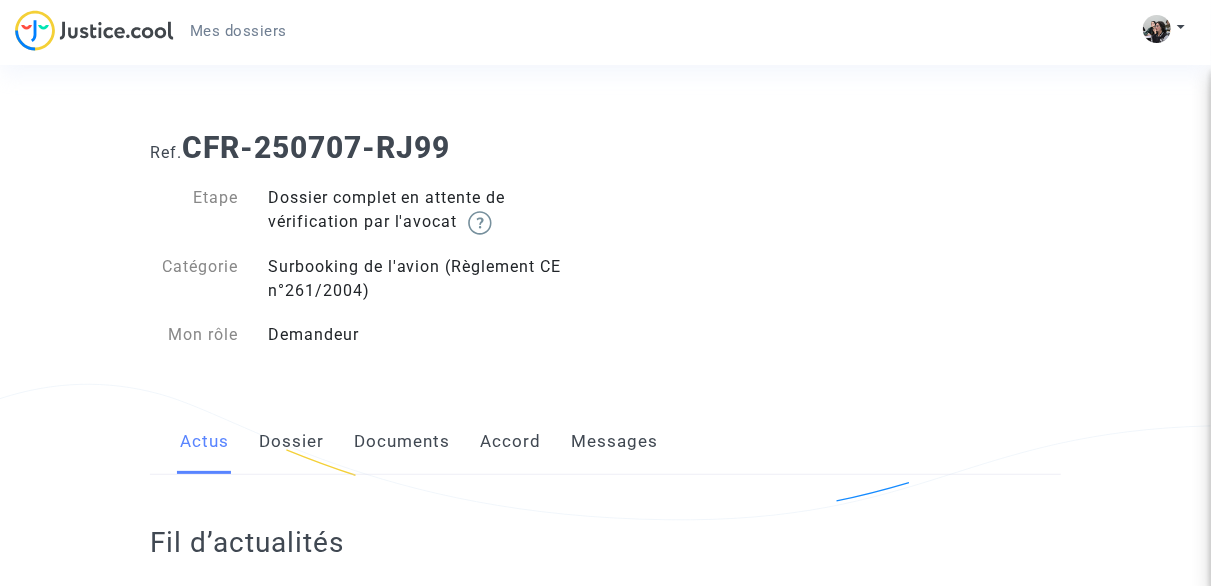 click on "Dossier" at bounding box center [291, 442] 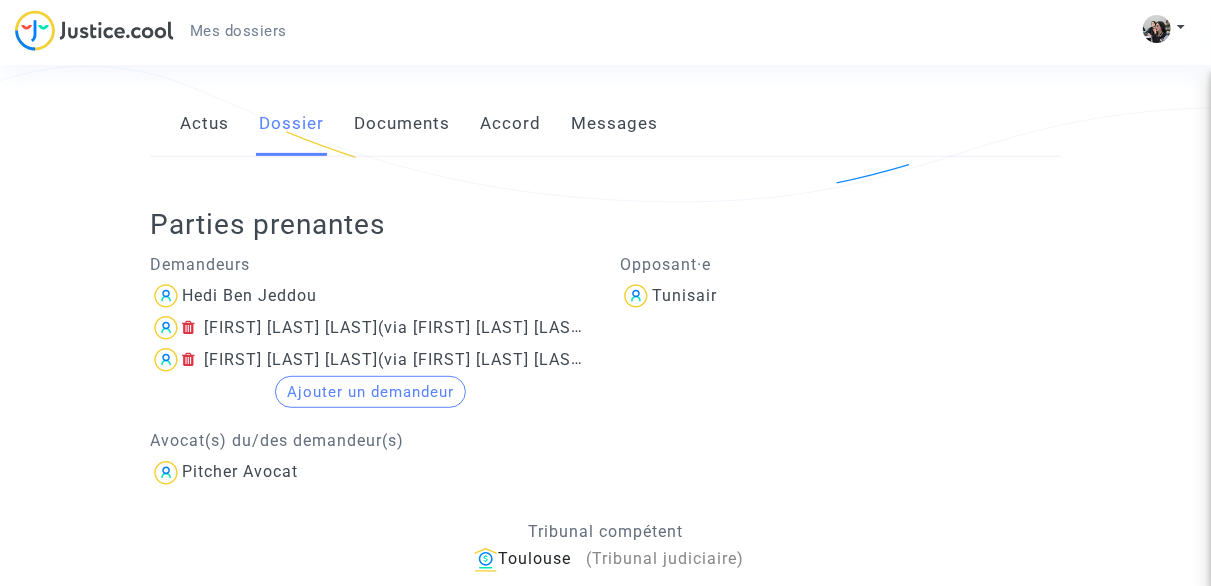 scroll, scrollTop: 0, scrollLeft: 0, axis: both 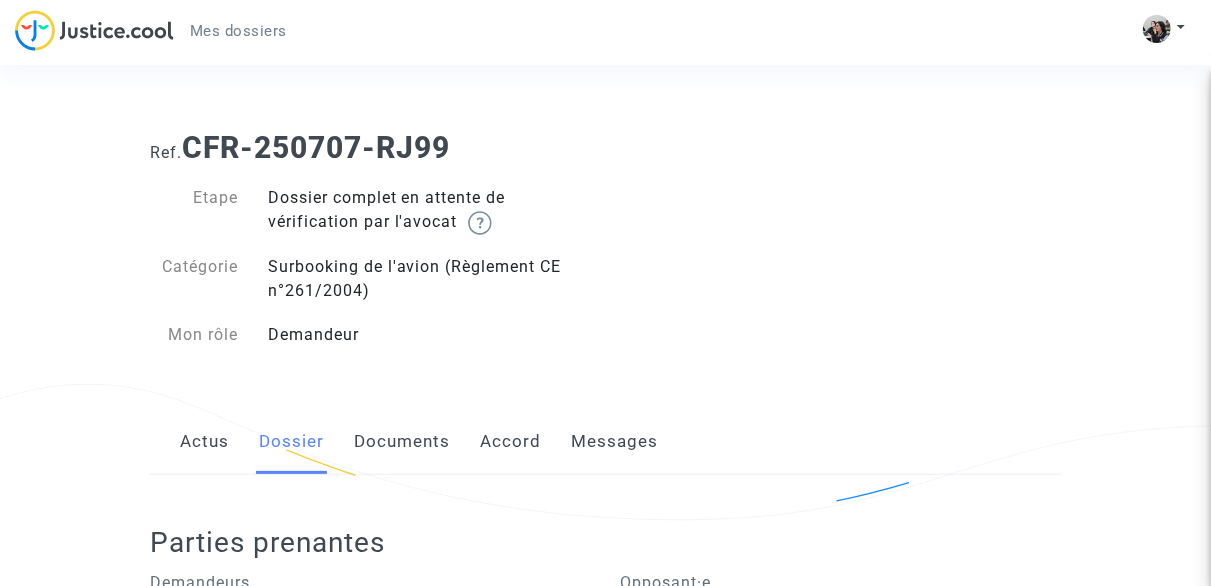 click on "Documents" at bounding box center [402, 442] 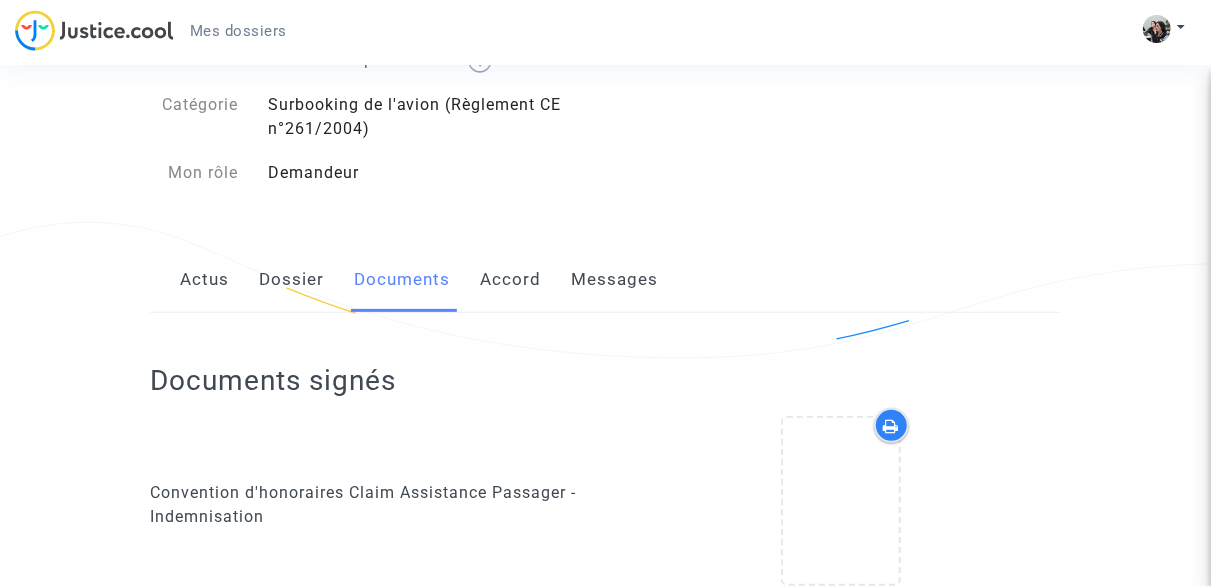 scroll, scrollTop: 0, scrollLeft: 0, axis: both 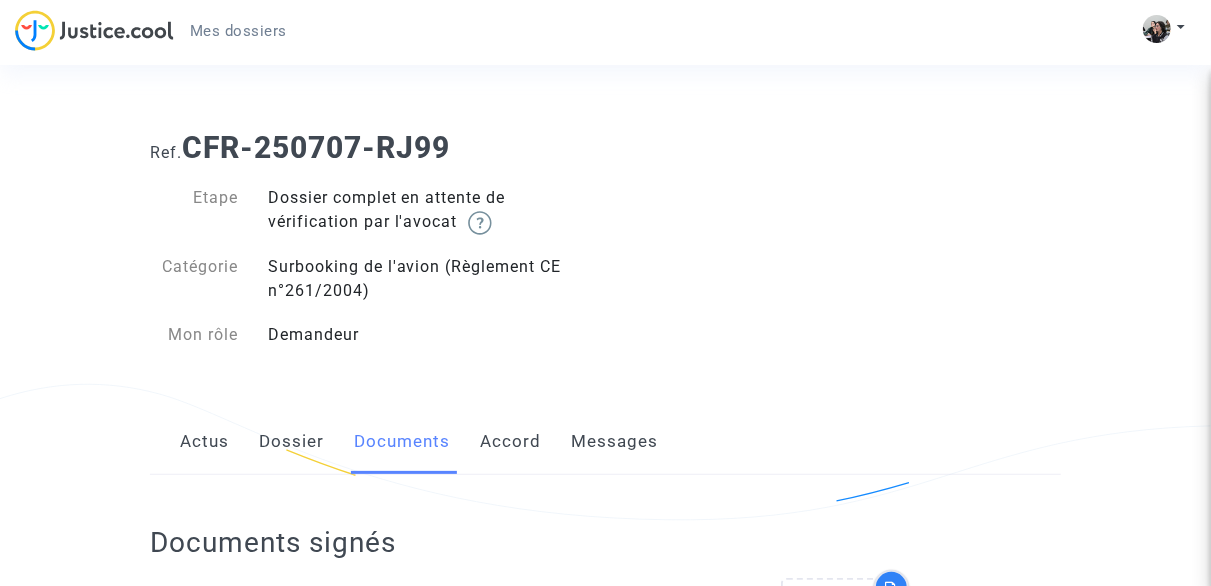 click on "Accord" at bounding box center (510, 442) 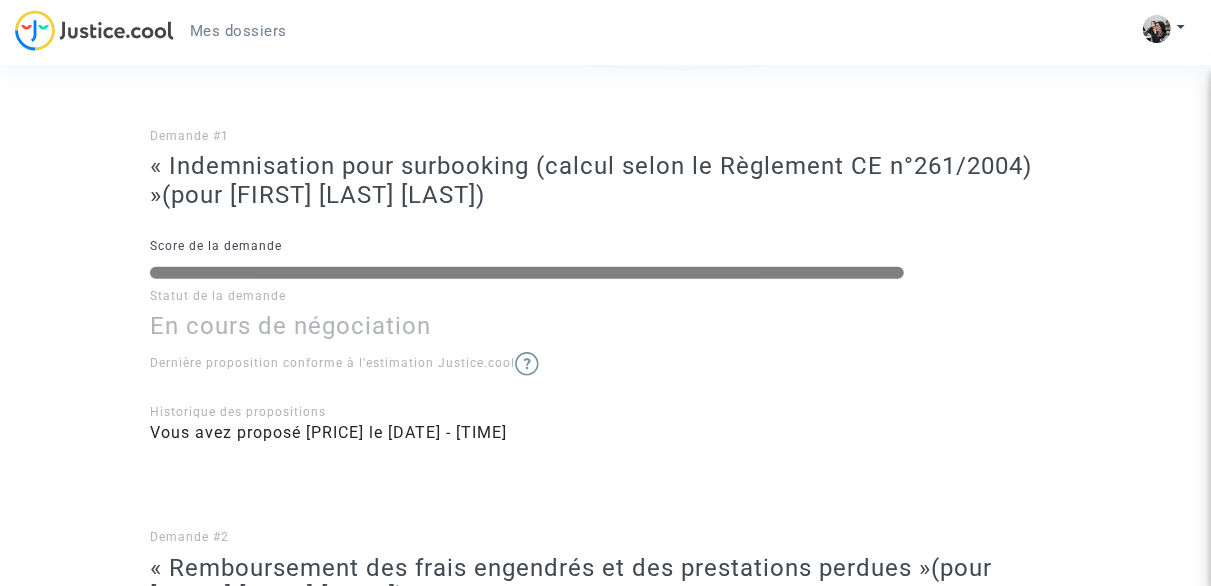 scroll, scrollTop: 450, scrollLeft: 0, axis: vertical 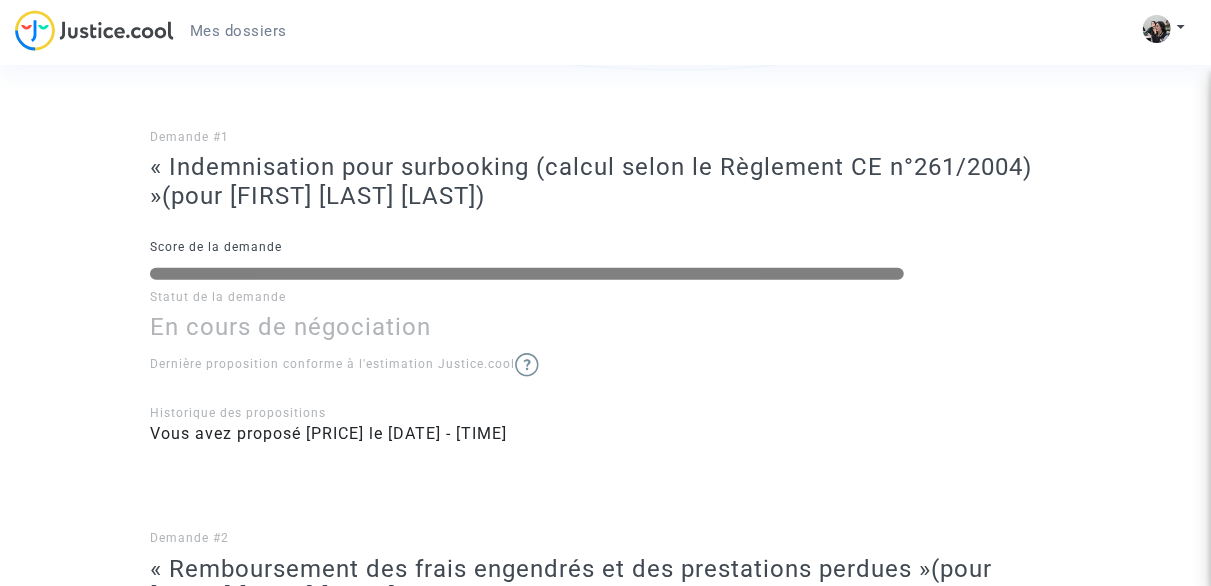 click on "Score de la demande" at bounding box center [605, 247] 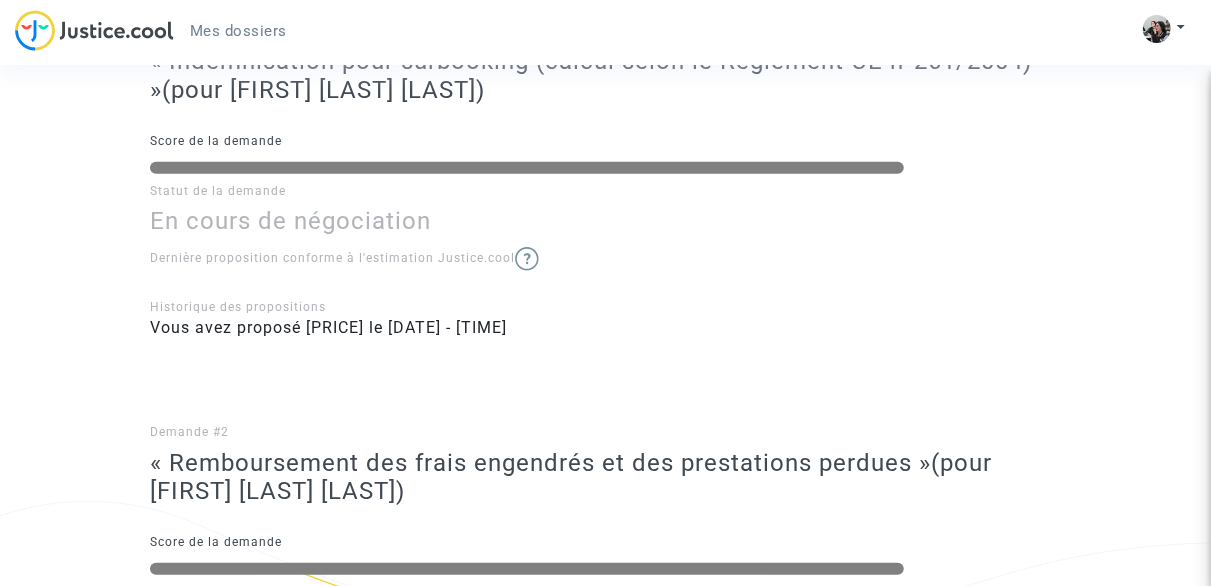 scroll, scrollTop: 0, scrollLeft: 0, axis: both 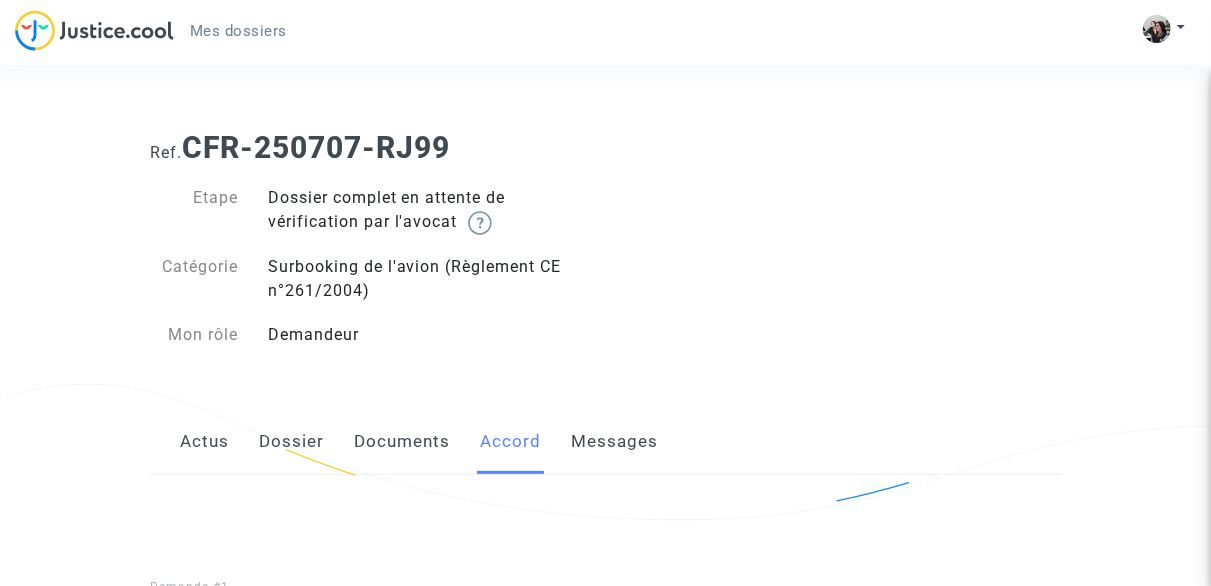 click on "Messages" at bounding box center (614, 442) 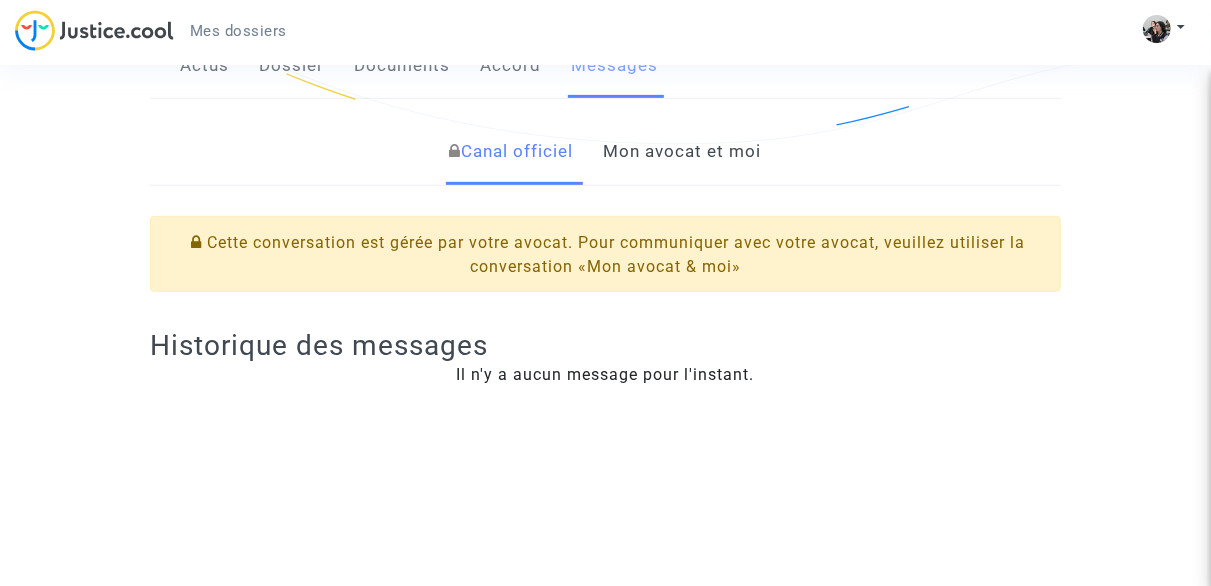 scroll, scrollTop: 377, scrollLeft: 0, axis: vertical 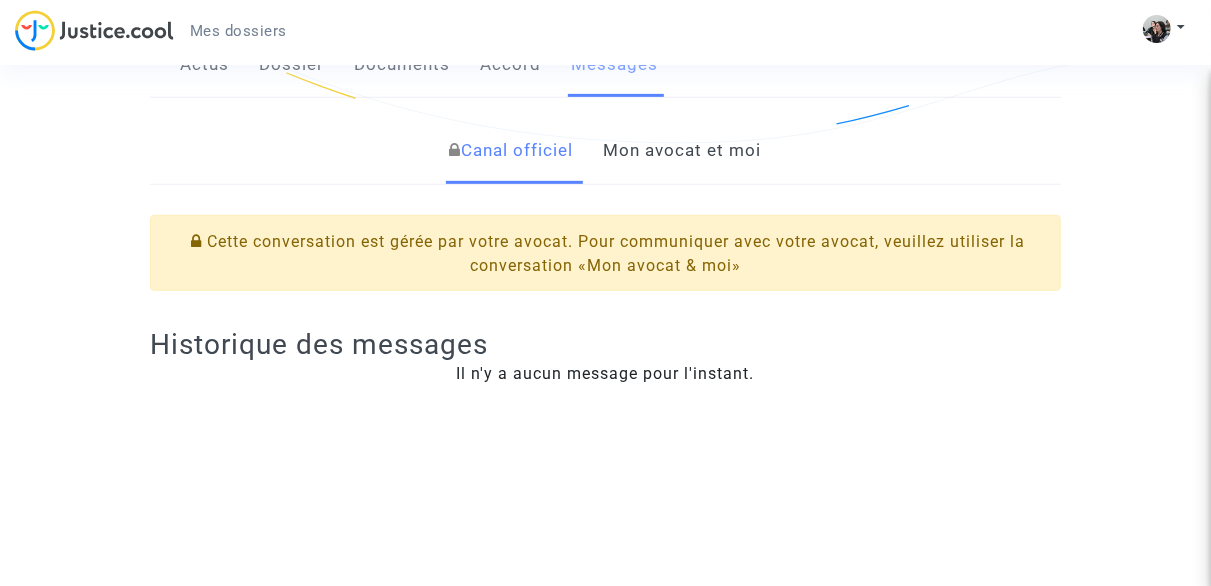 click on "Mon avocat et moi" at bounding box center [682, 151] 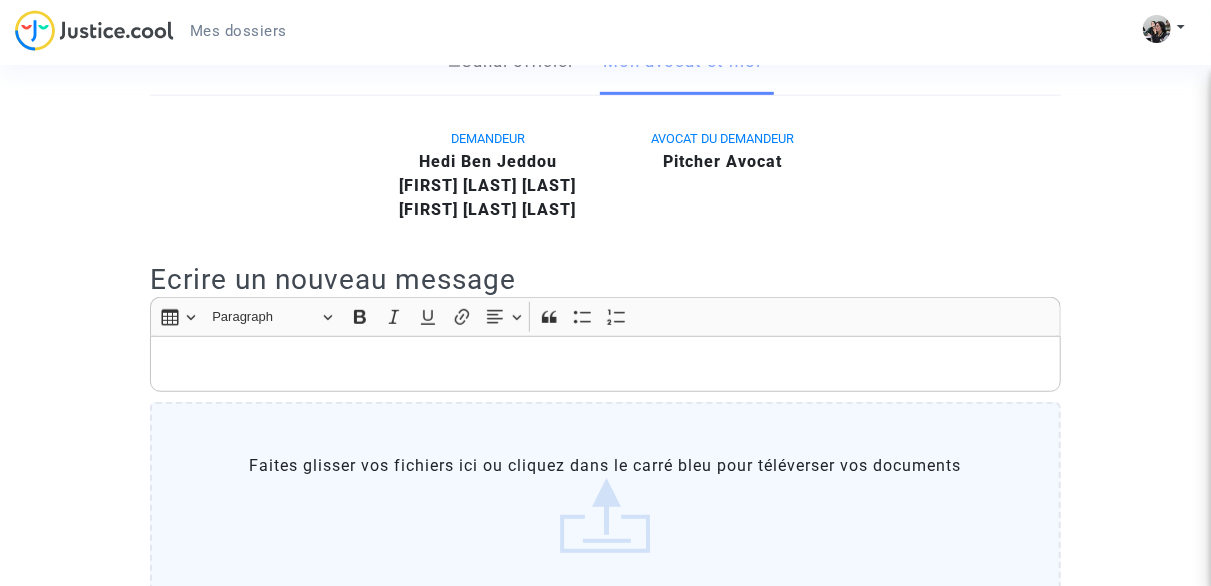 scroll, scrollTop: 470, scrollLeft: 0, axis: vertical 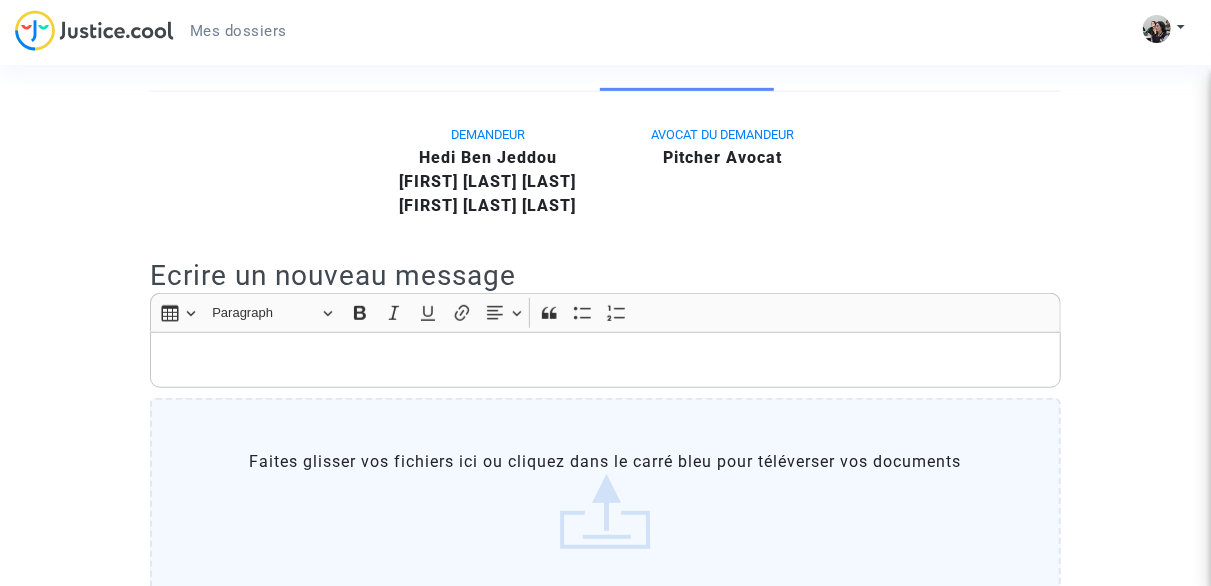click at bounding box center [605, 360] 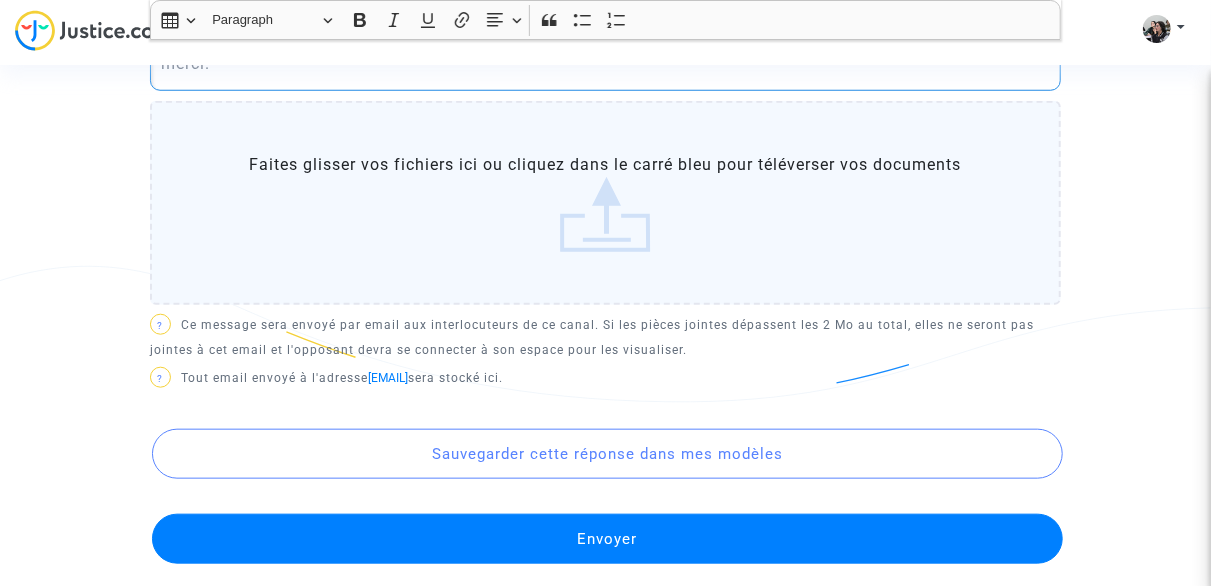 scroll, scrollTop: 829, scrollLeft: 0, axis: vertical 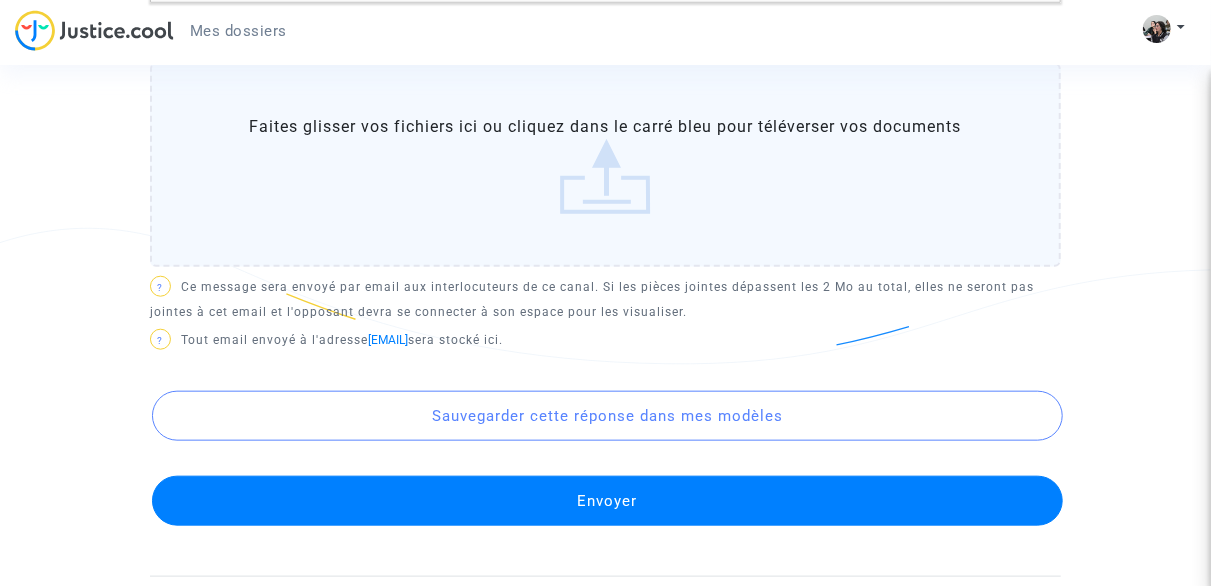 click on "Envoyer" at bounding box center (607, 501) 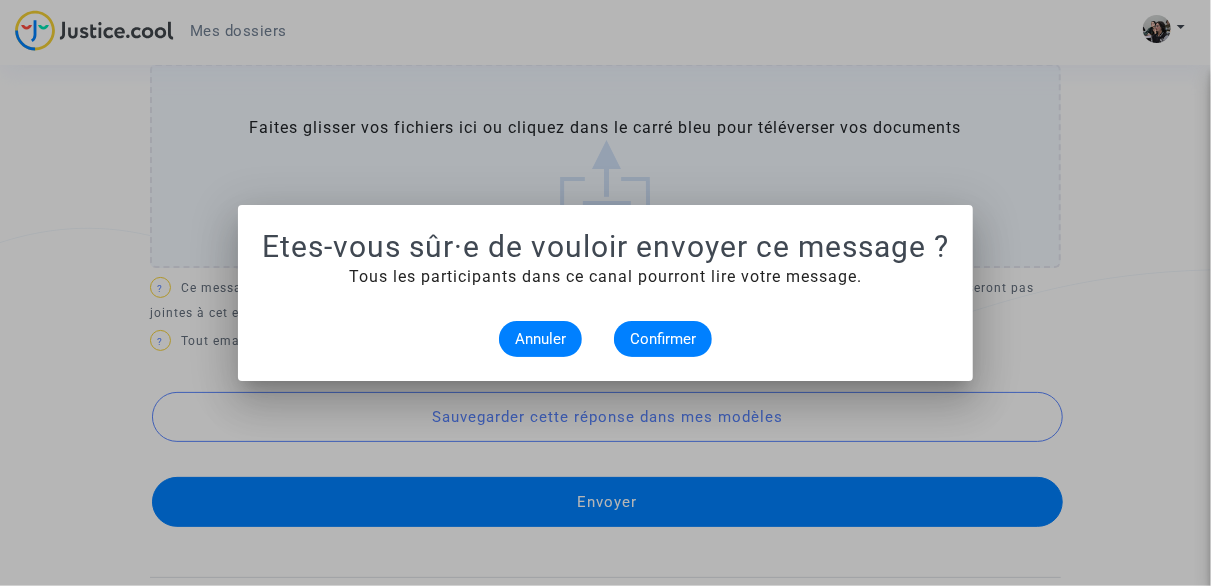 scroll, scrollTop: 0, scrollLeft: 0, axis: both 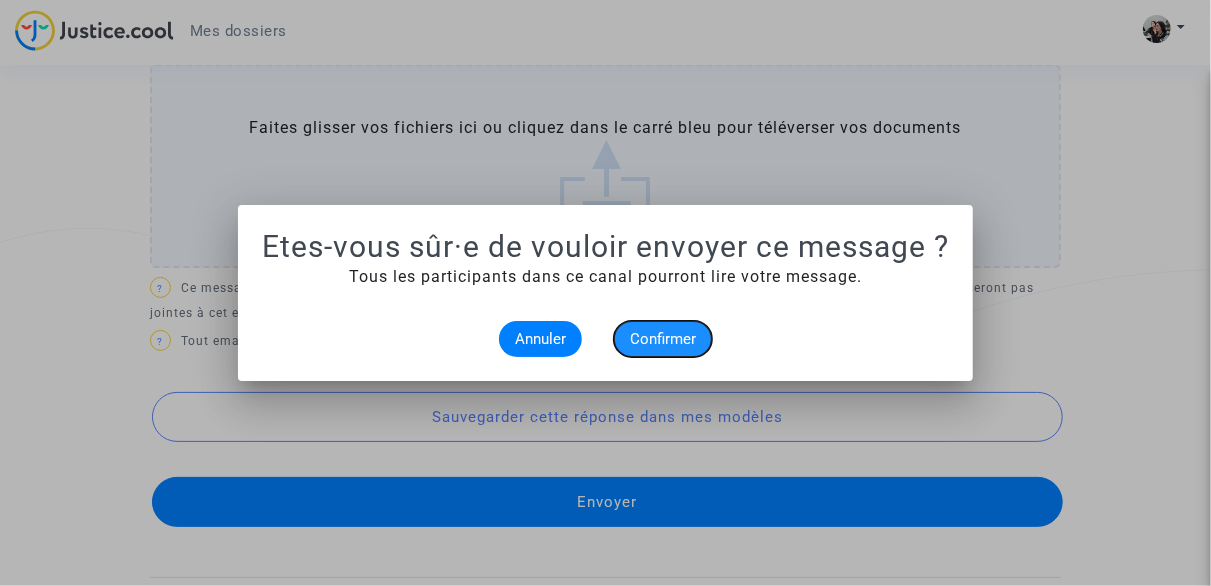 click on "Confirmer" at bounding box center (663, 339) 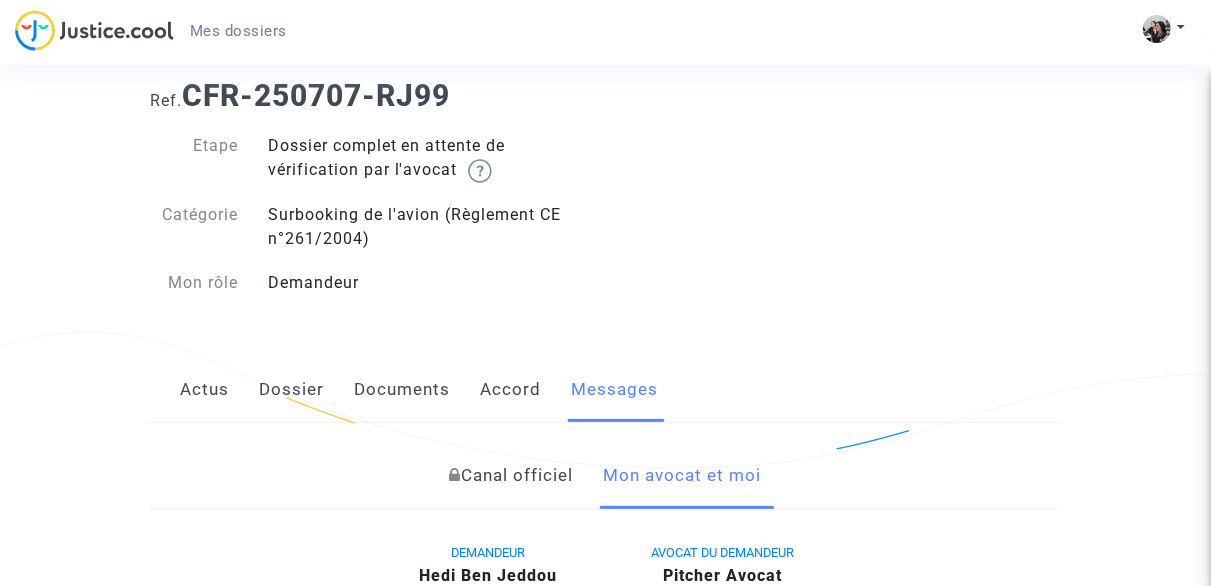 scroll, scrollTop: 24, scrollLeft: 0, axis: vertical 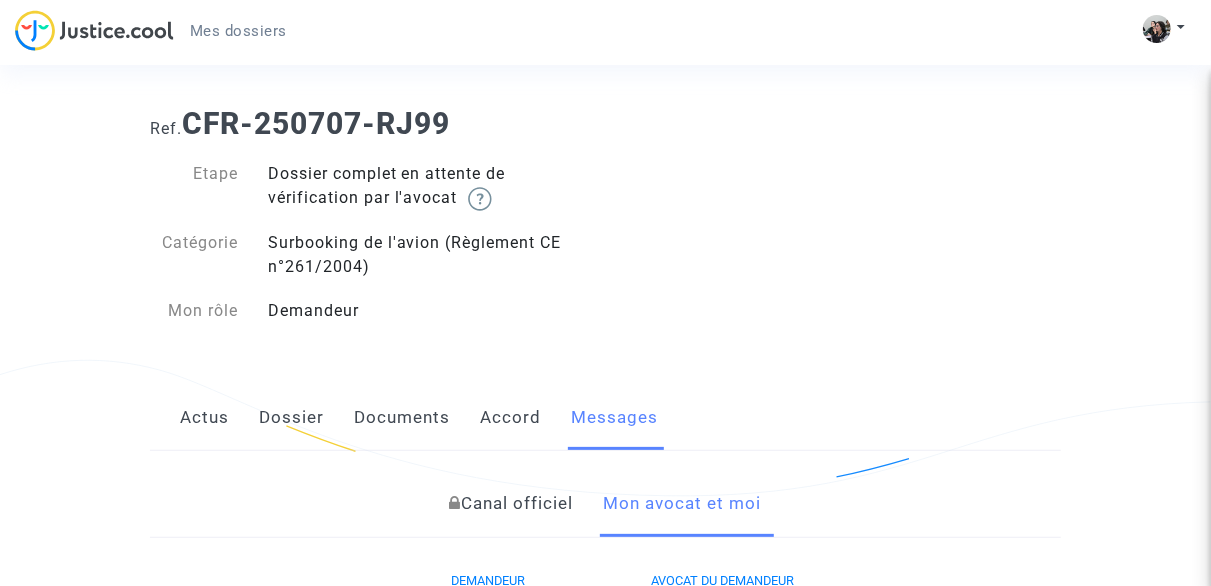 click on "Actus" at bounding box center [204, 418] 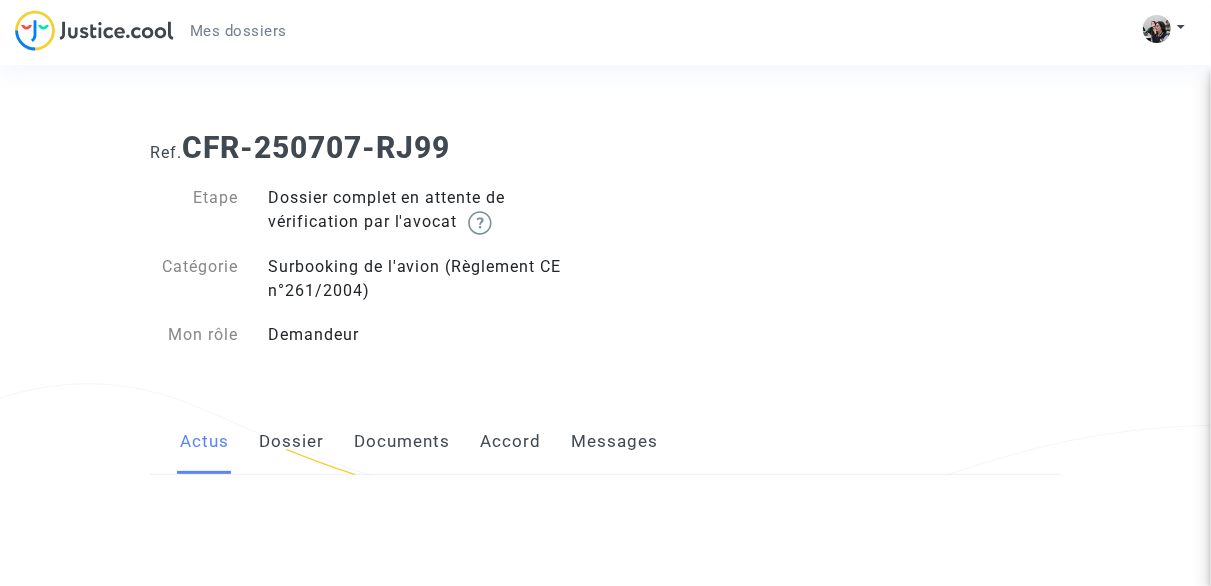 scroll, scrollTop: 0, scrollLeft: 0, axis: both 